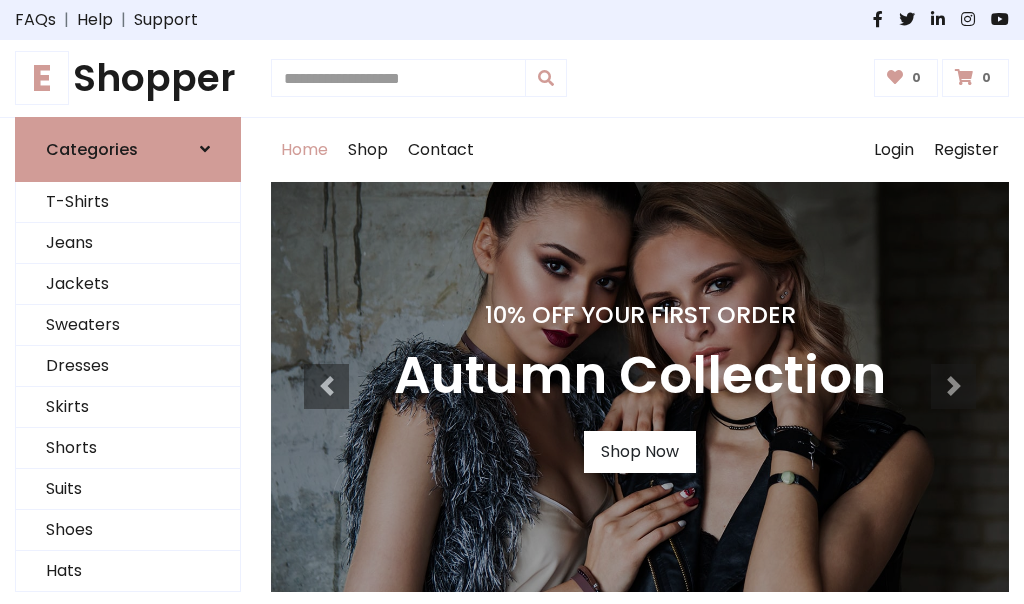 scroll, scrollTop: 0, scrollLeft: 0, axis: both 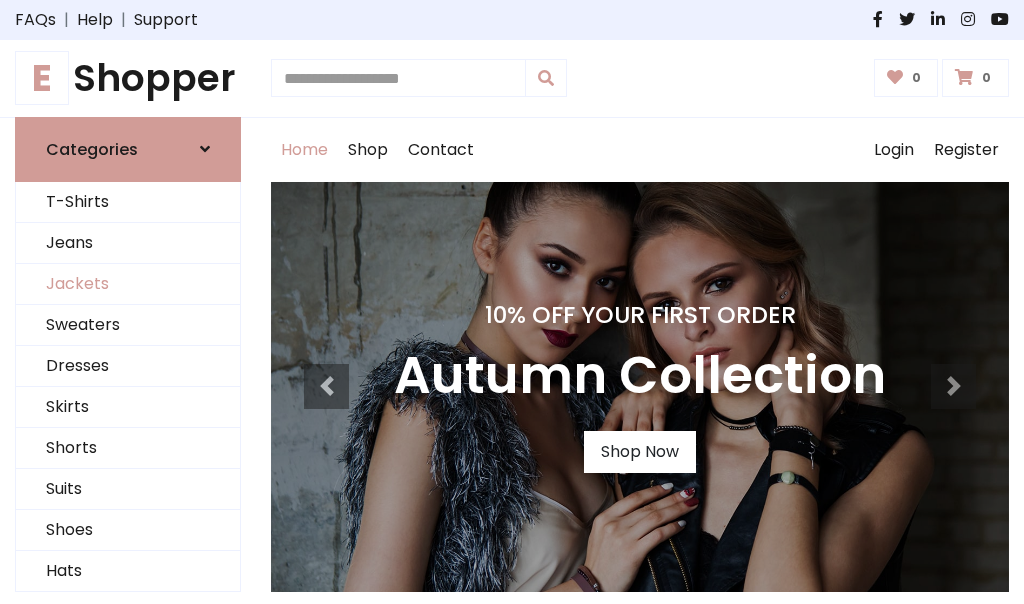 click on "Jackets" at bounding box center [128, 284] 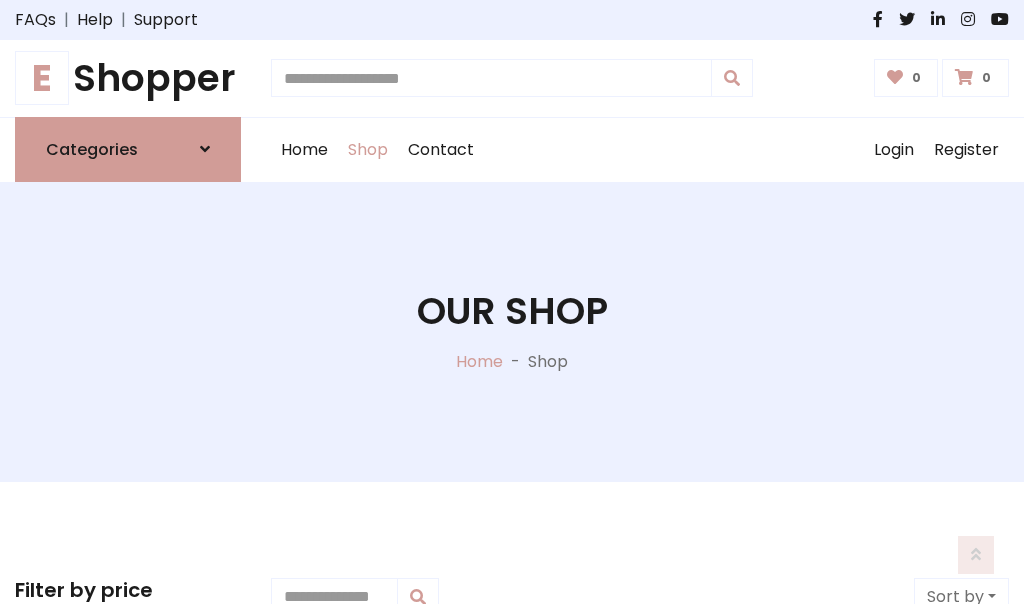 scroll, scrollTop: 904, scrollLeft: 0, axis: vertical 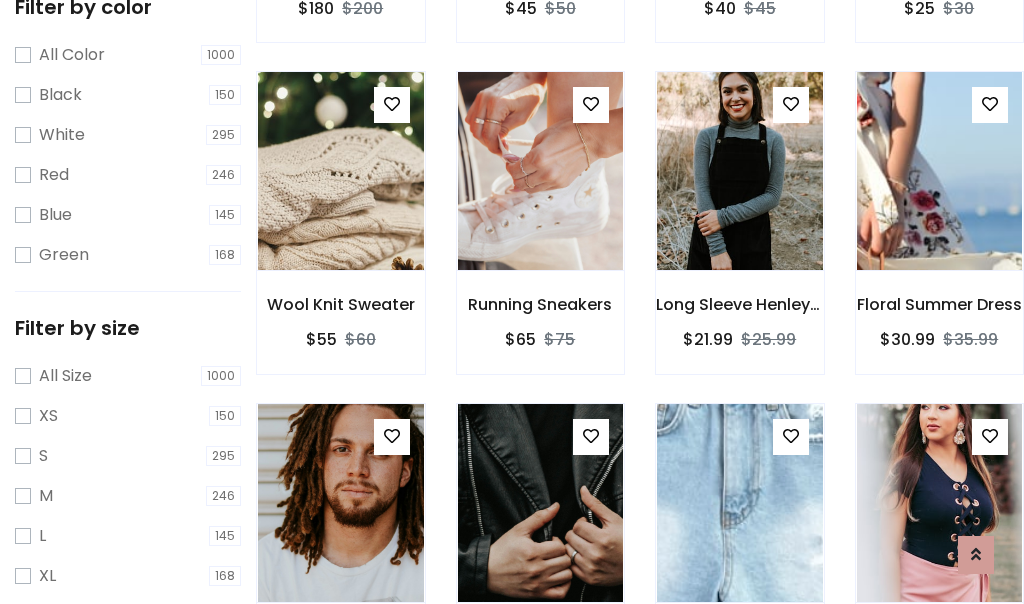 click at bounding box center [340, -160] 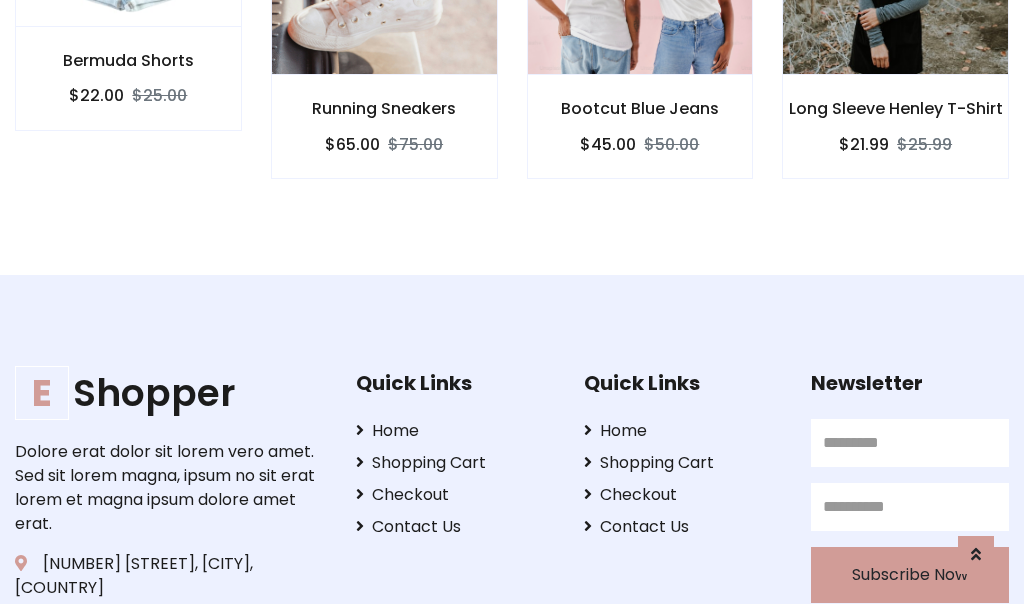 scroll, scrollTop: 0, scrollLeft: 0, axis: both 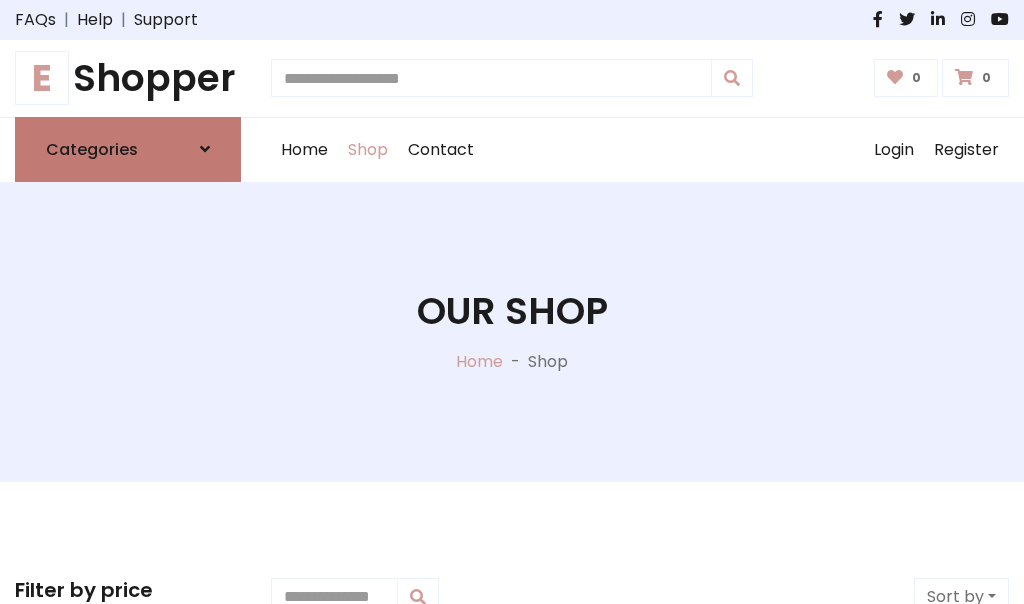 click on "Categories" at bounding box center [92, 149] 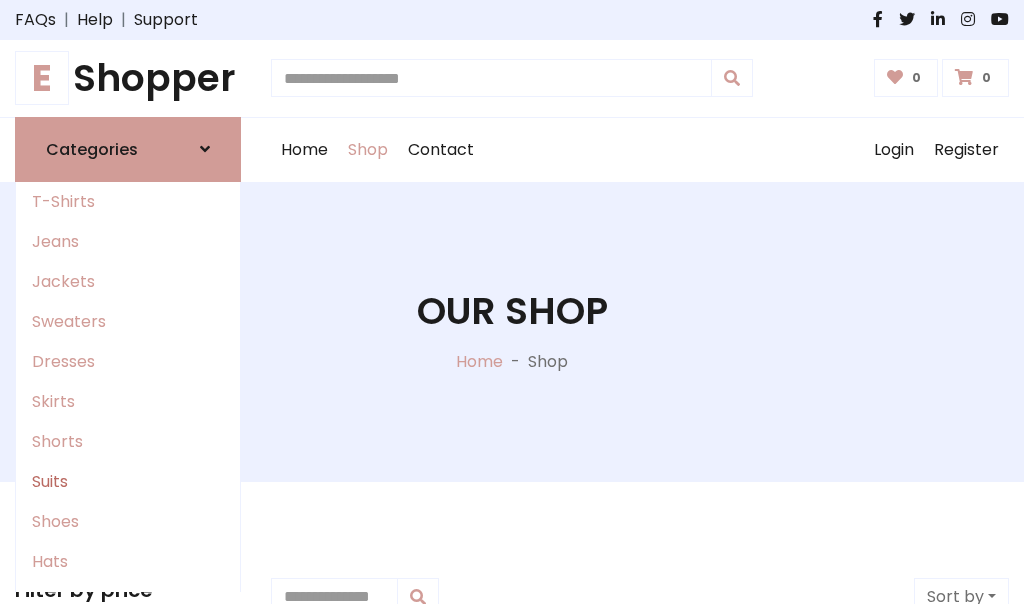 click on "Suits" at bounding box center (128, 482) 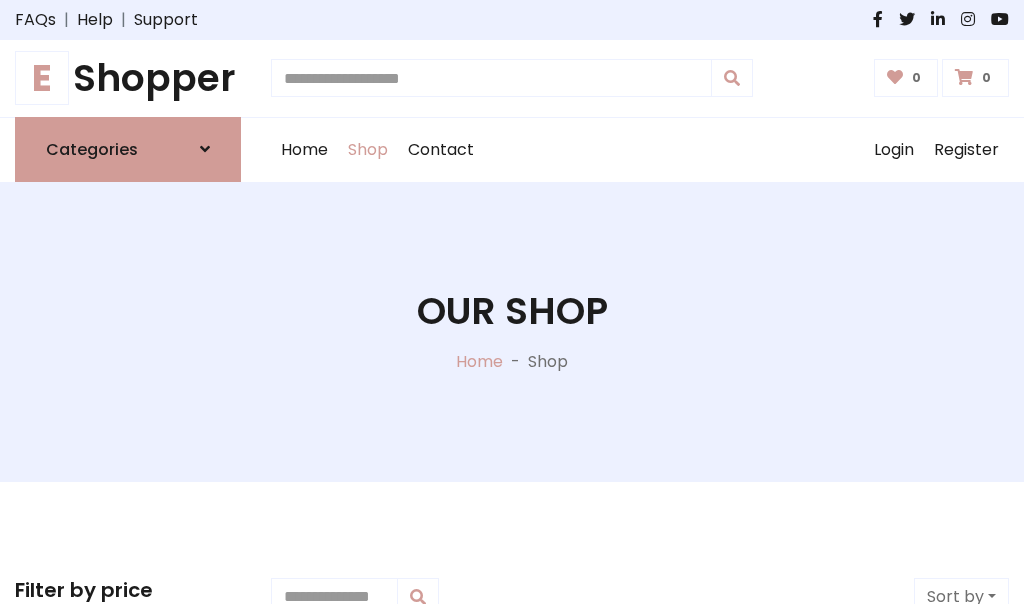 scroll, scrollTop: 1445, scrollLeft: 0, axis: vertical 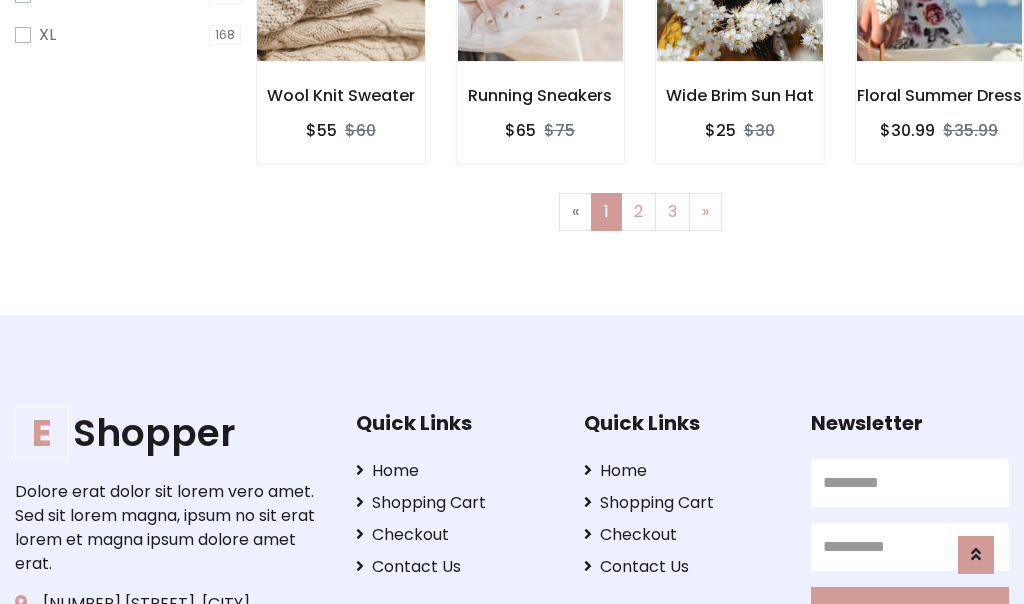 click at bounding box center (340, -38) 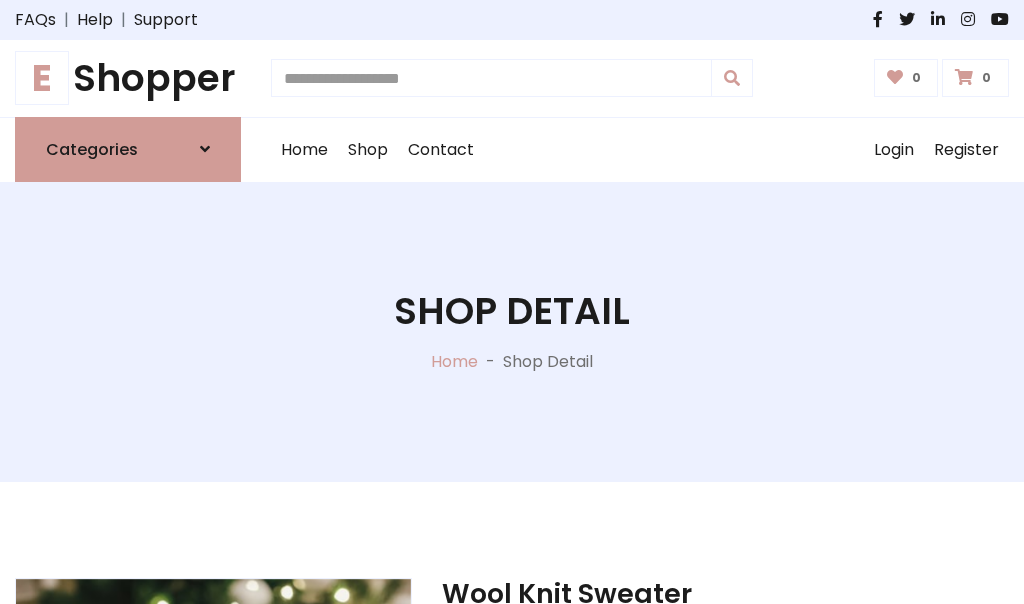 scroll, scrollTop: 1869, scrollLeft: 0, axis: vertical 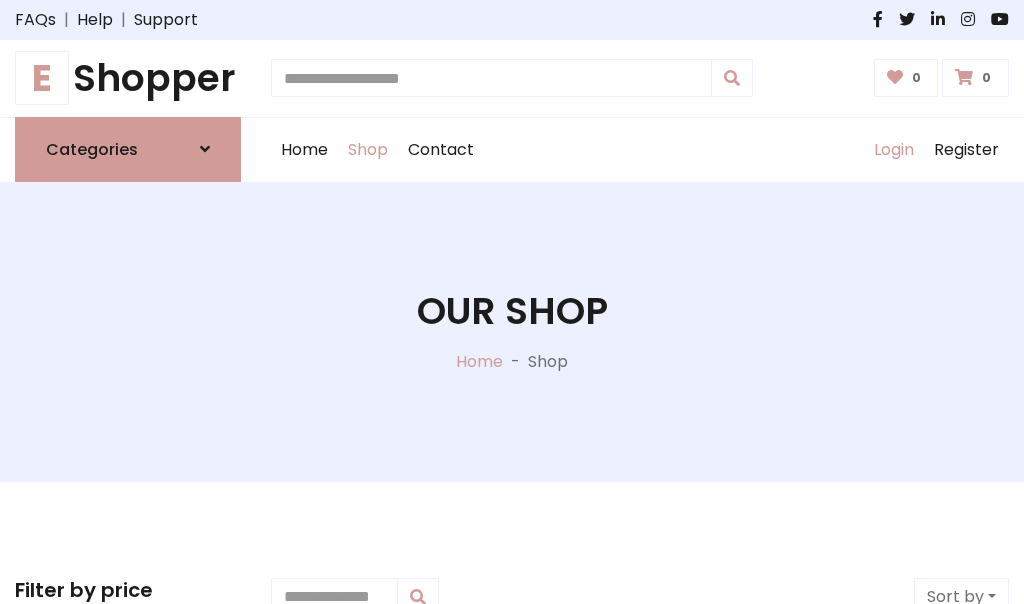 click on "Login" at bounding box center [894, 150] 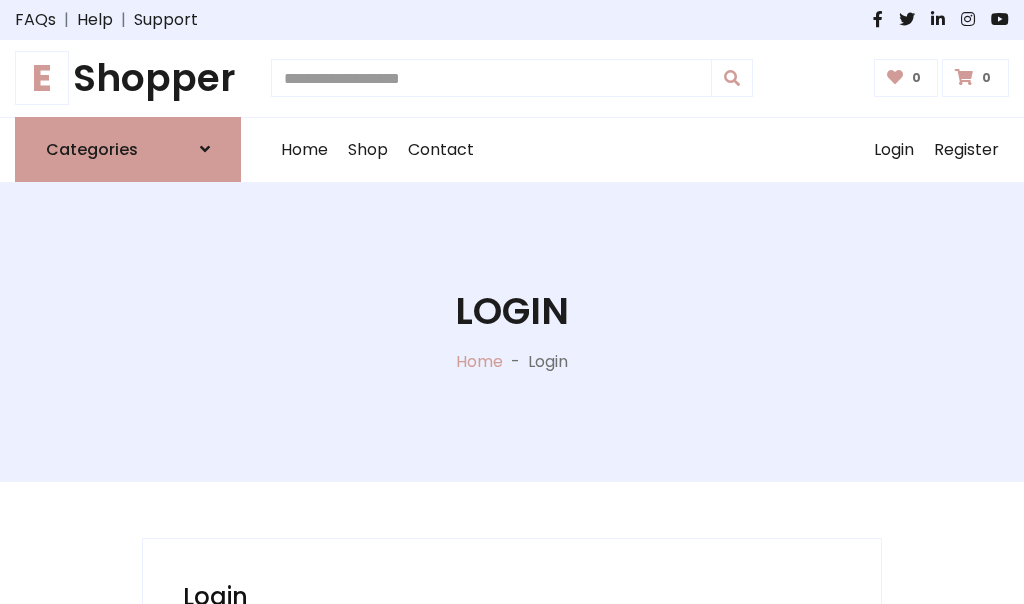 scroll, scrollTop: 0, scrollLeft: 0, axis: both 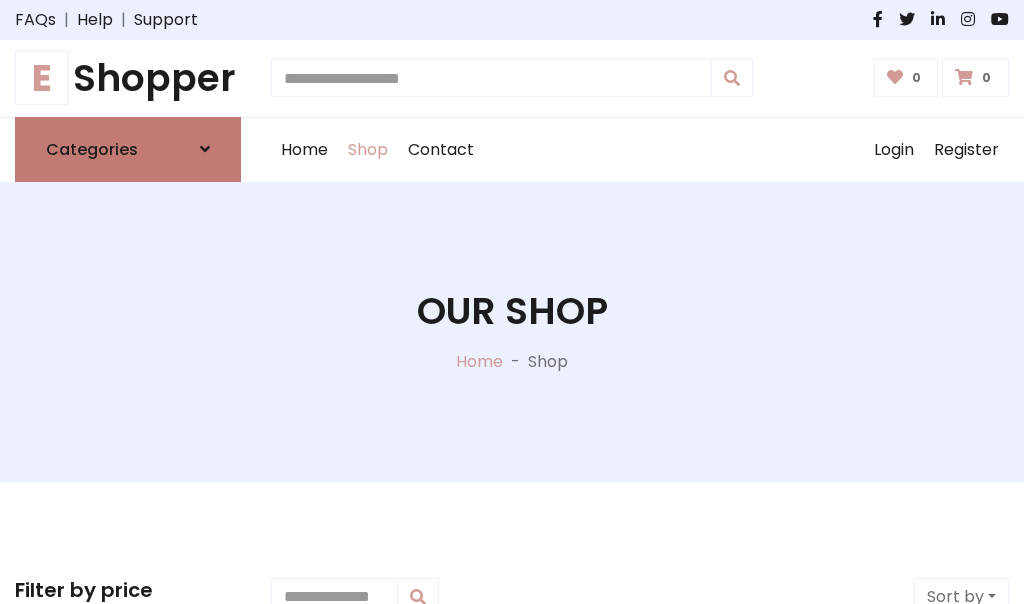 click at bounding box center (205, 149) 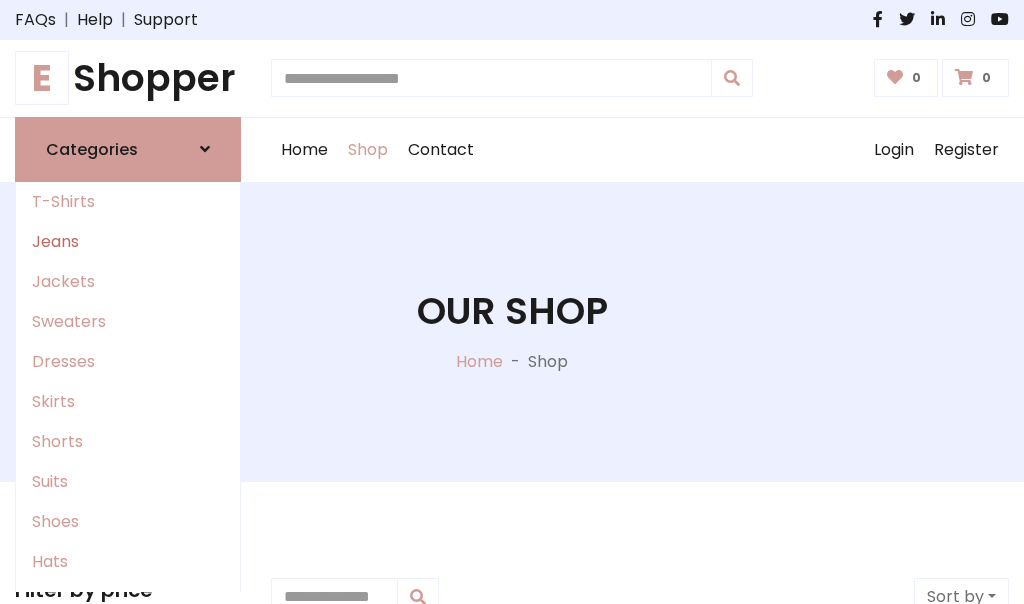 click on "Jeans" at bounding box center [128, 242] 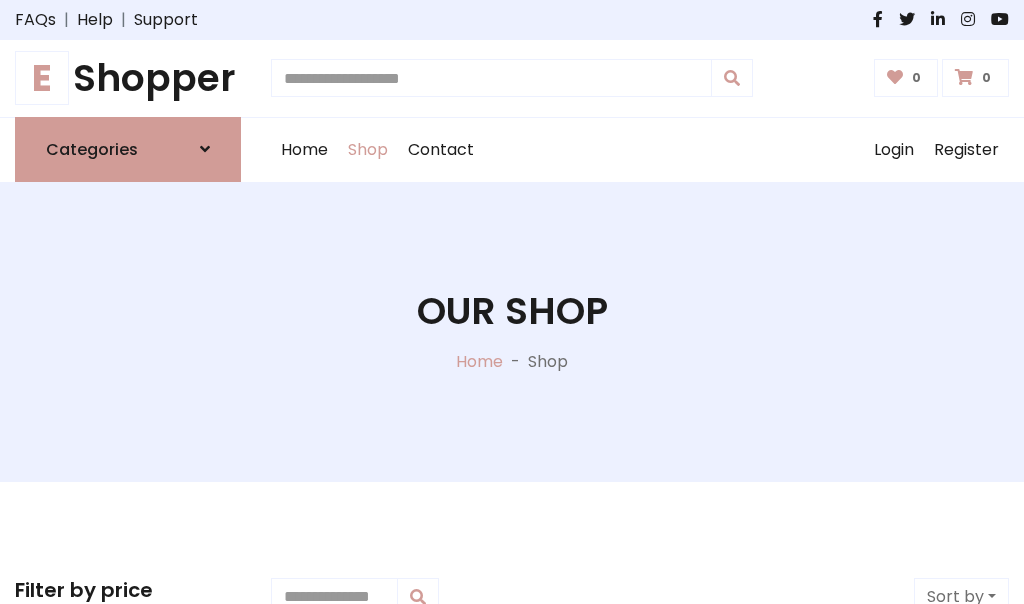 scroll, scrollTop: 0, scrollLeft: 0, axis: both 